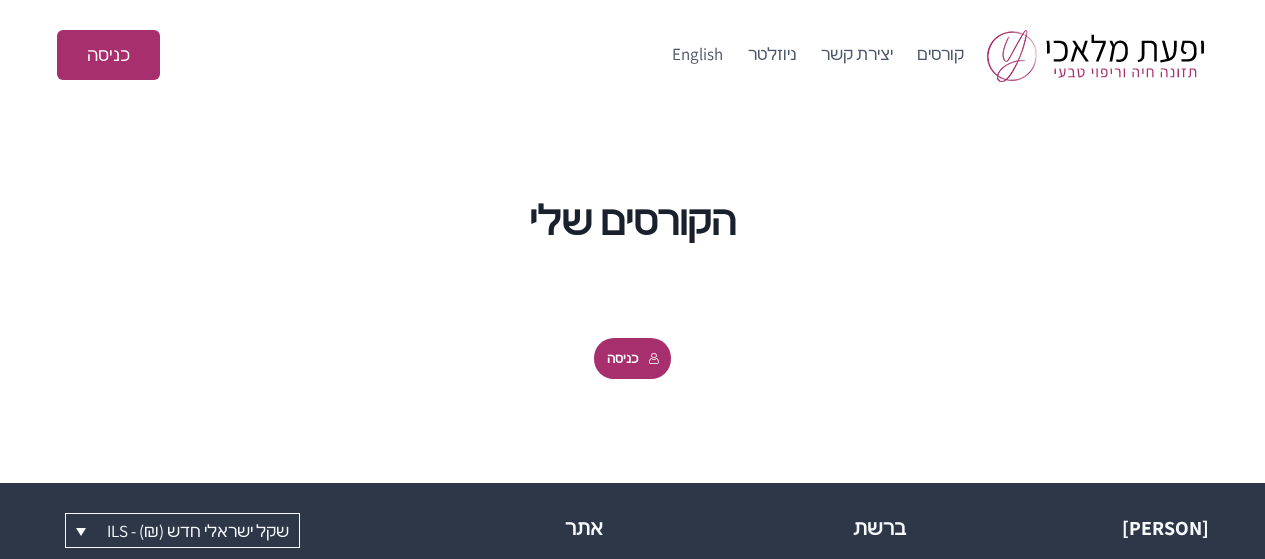 scroll, scrollTop: 0, scrollLeft: 0, axis: both 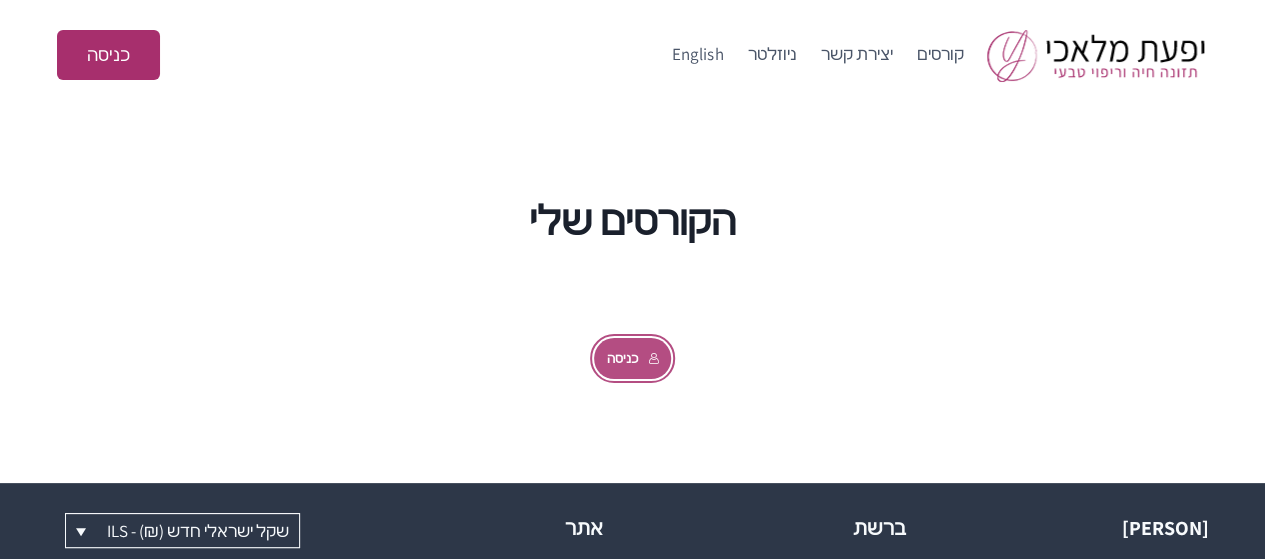 click on "כניסה" at bounding box center [633, 358] 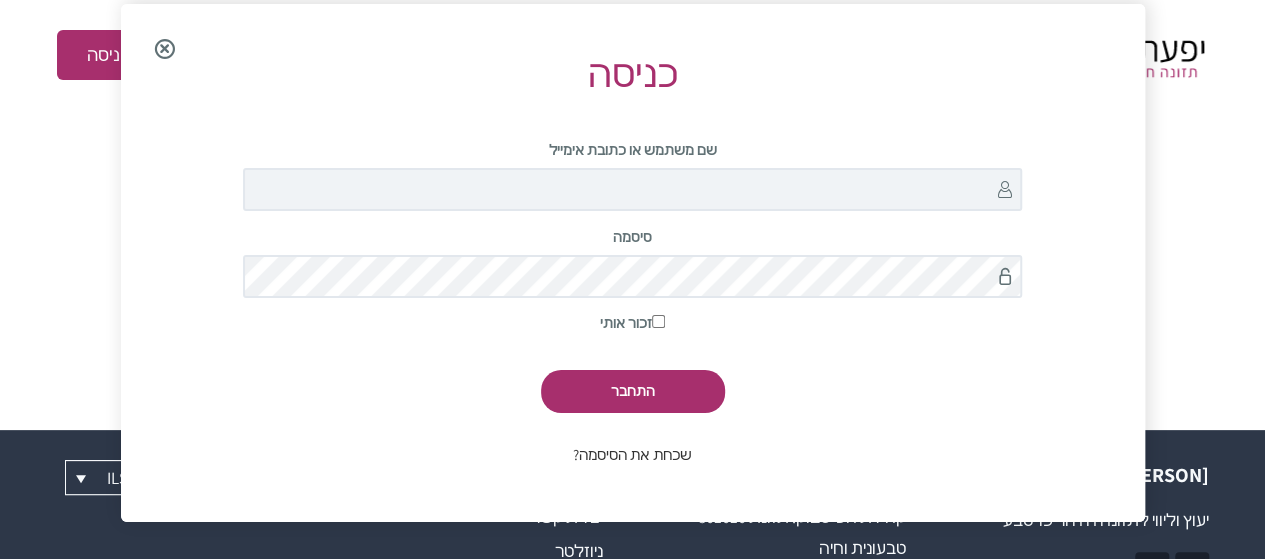 scroll, scrollTop: 57, scrollLeft: 0, axis: vertical 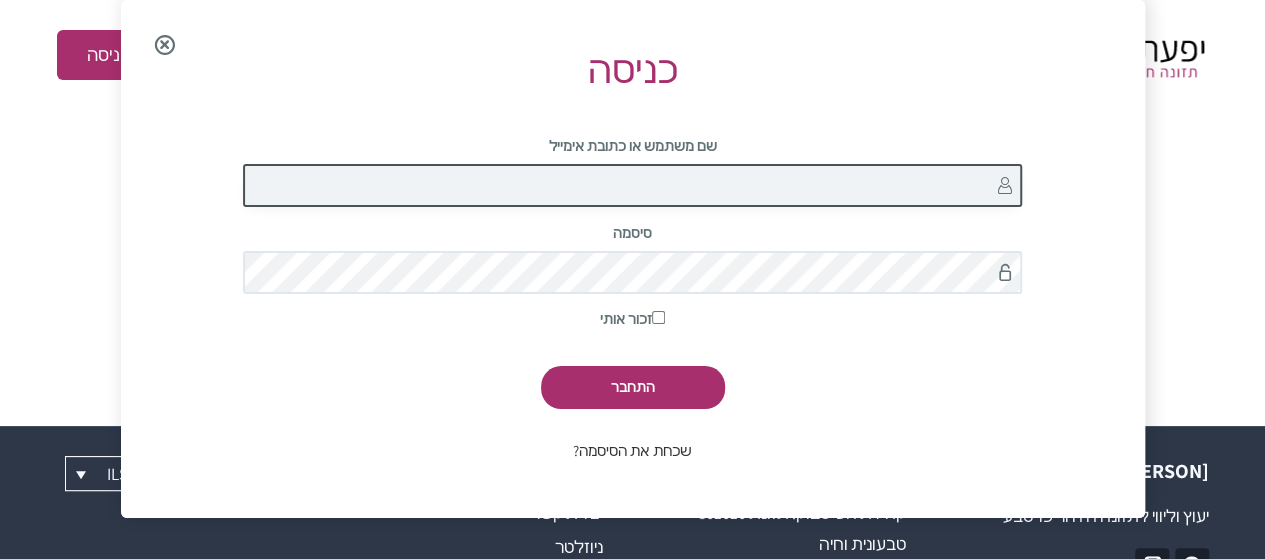 click on "שם משתמש או כתובת אימייל" at bounding box center [632, 185] 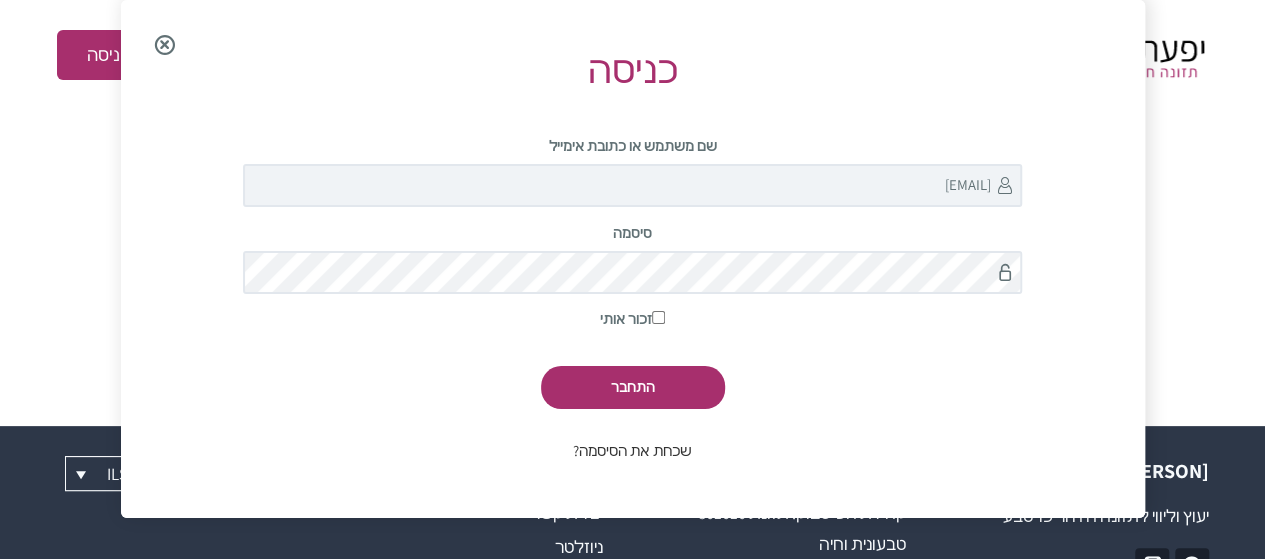 click on "זכור אותי" at bounding box center (658, 317) 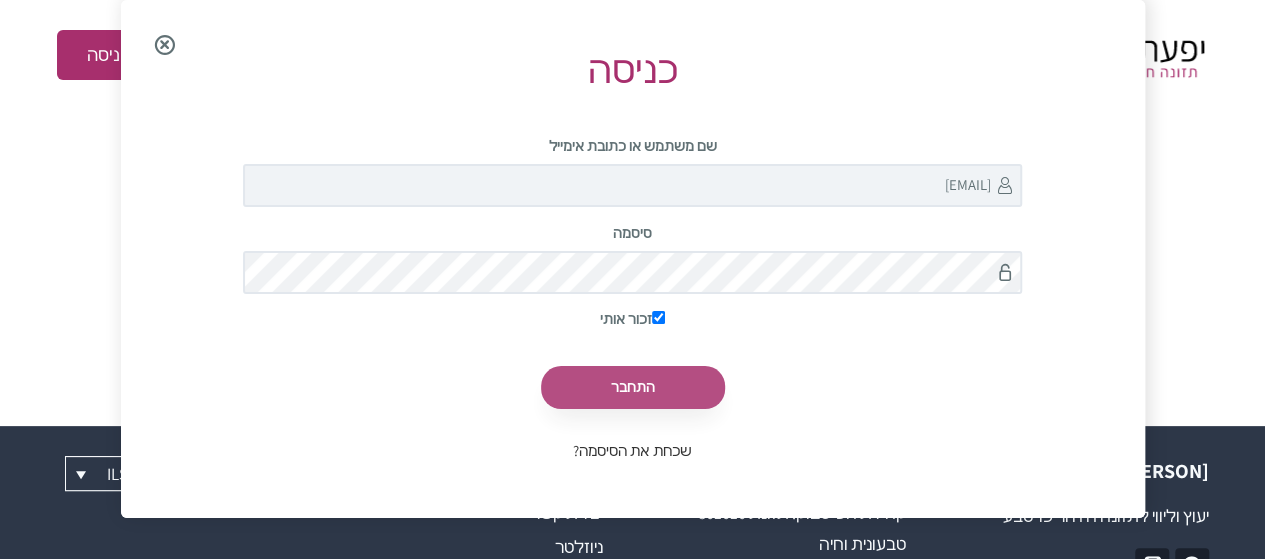 click on "התחבר" at bounding box center (633, 387) 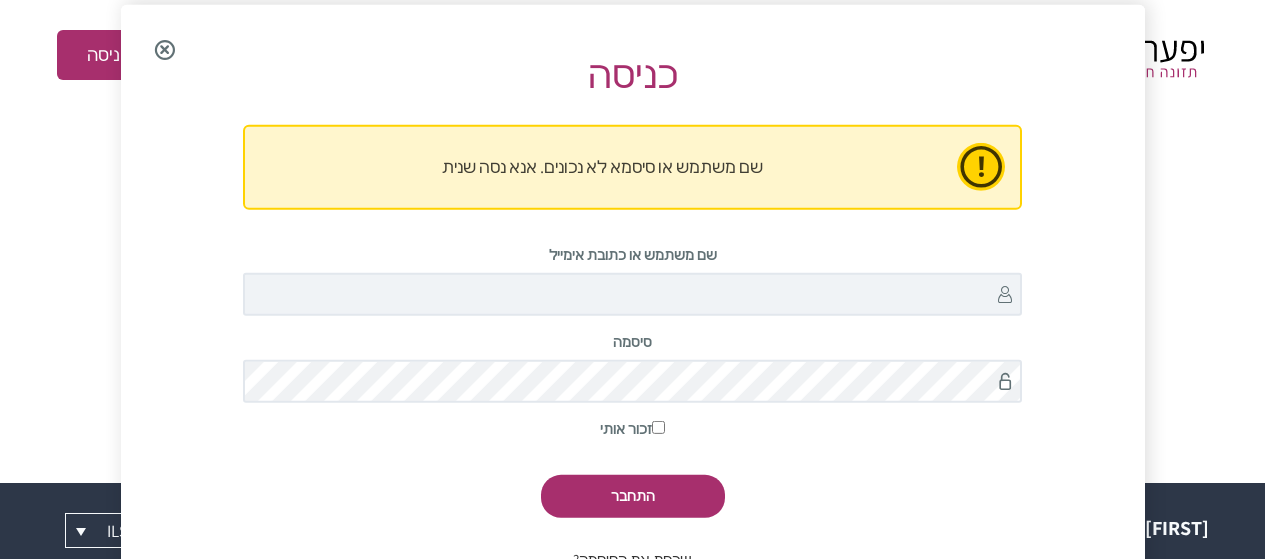scroll, scrollTop: 5, scrollLeft: 0, axis: vertical 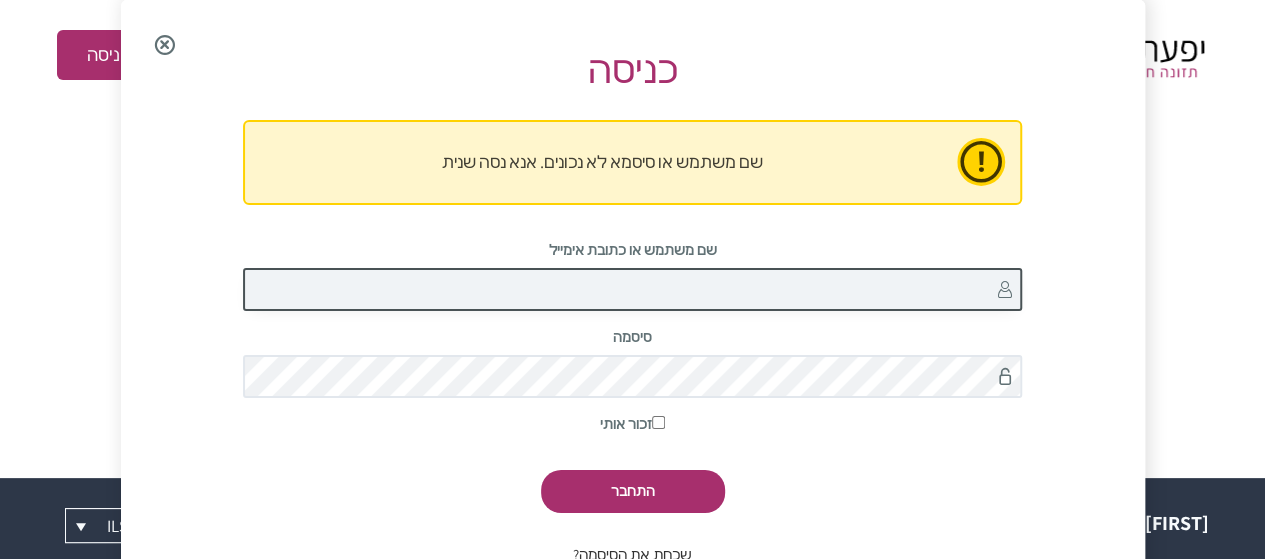 click on "שם משתמש או כתובת אימייל" at bounding box center (632, 289) 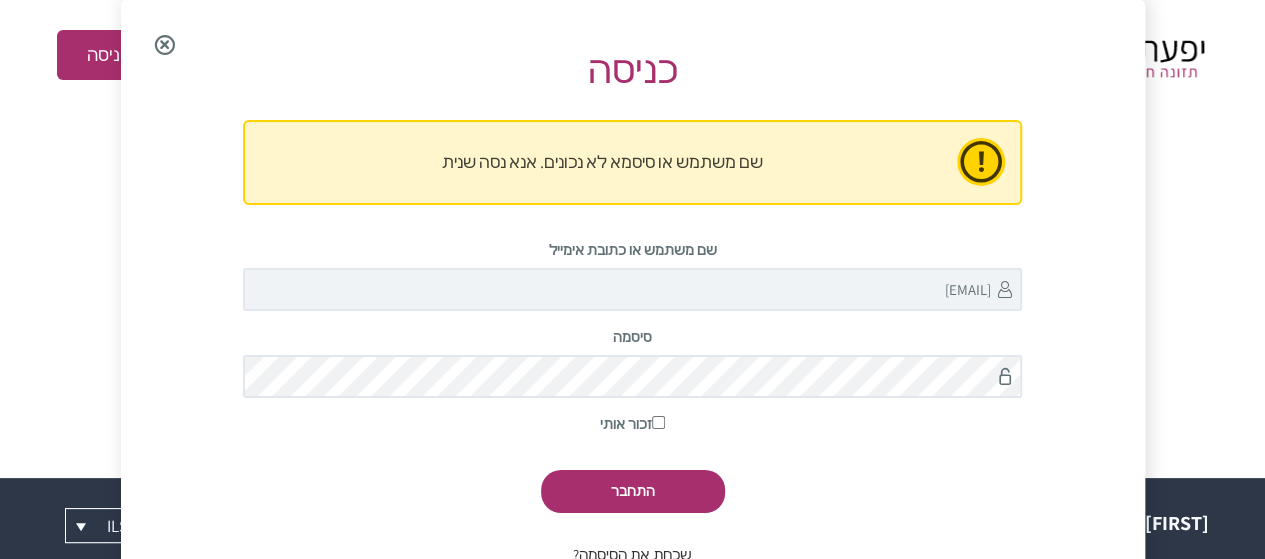 drag, startPoint x: 659, startPoint y: 419, endPoint x: 654, endPoint y: 448, distance: 29.427877 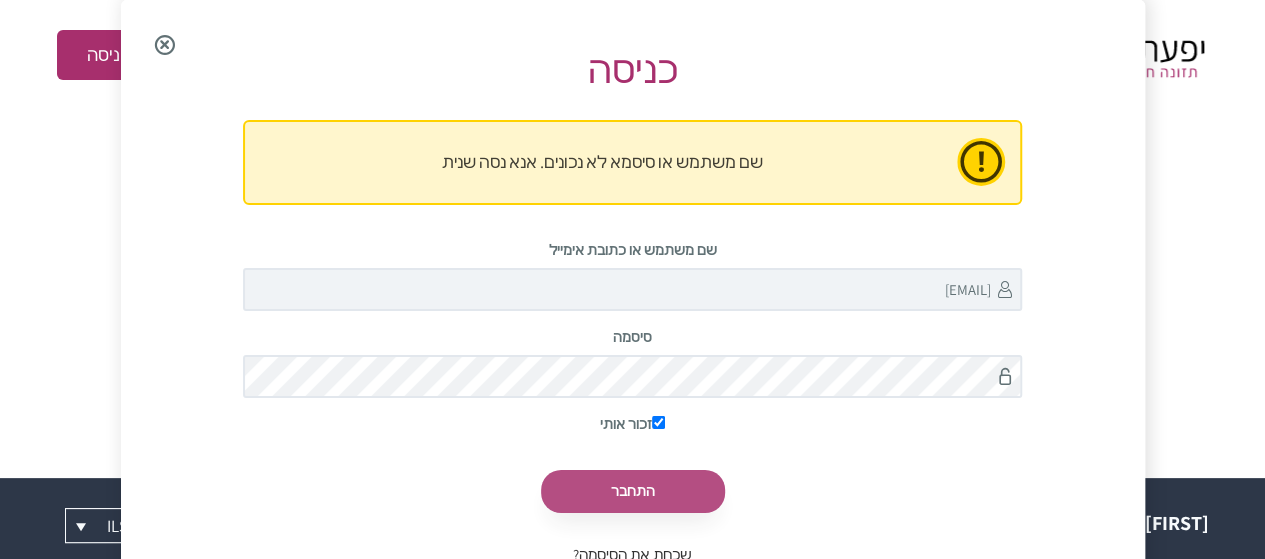 click on "התחבר" at bounding box center [633, 491] 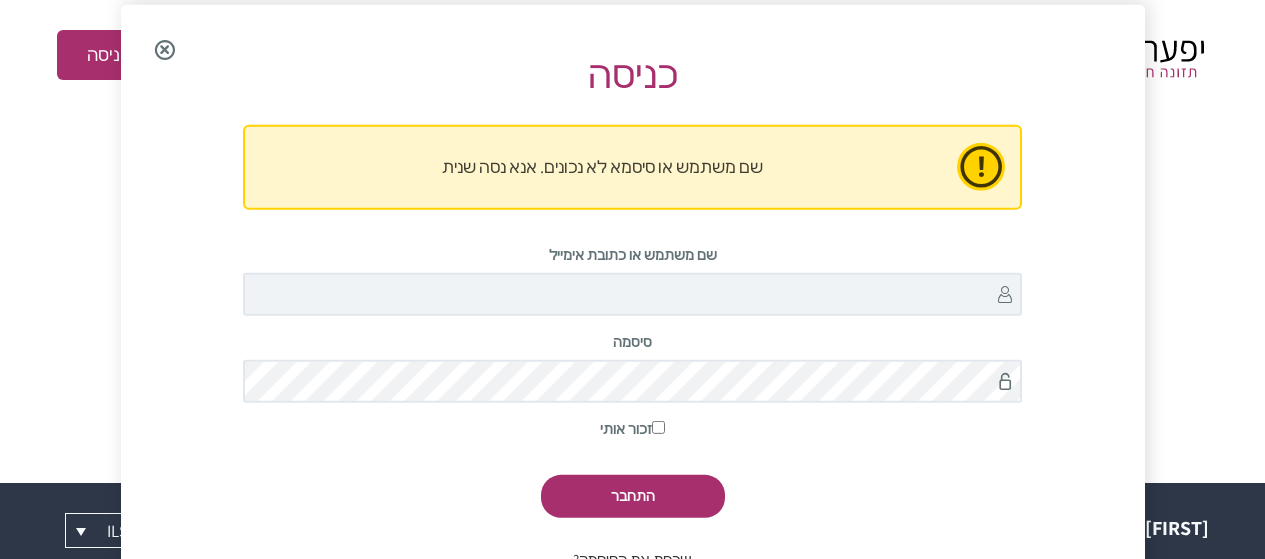 scroll, scrollTop: 5, scrollLeft: 0, axis: vertical 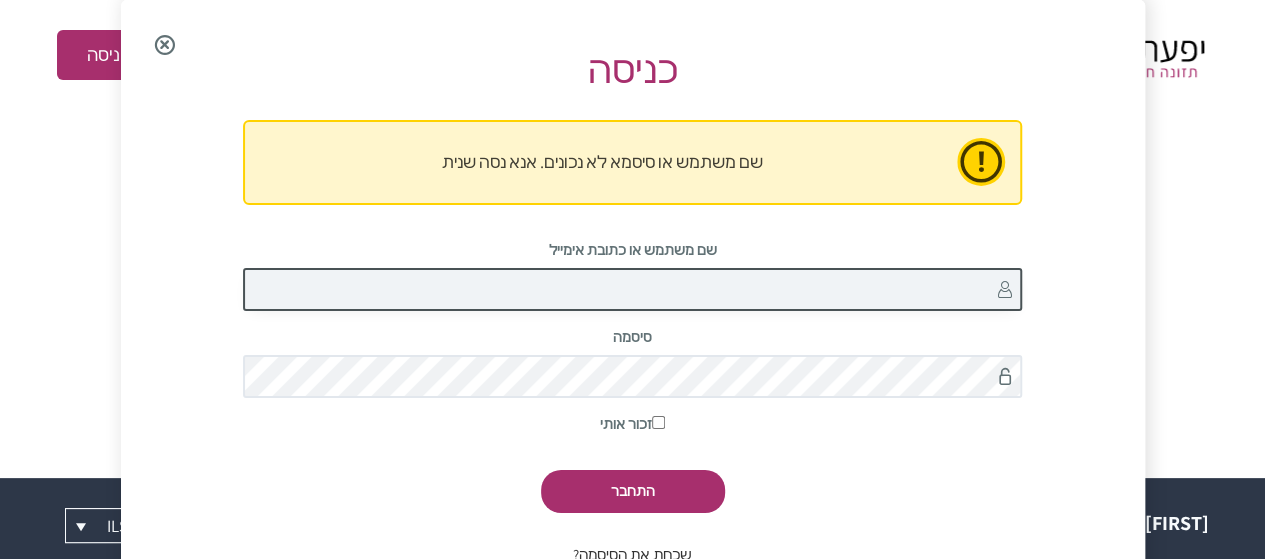 click on "שם משתמש או כתובת אימייל" at bounding box center (632, 289) 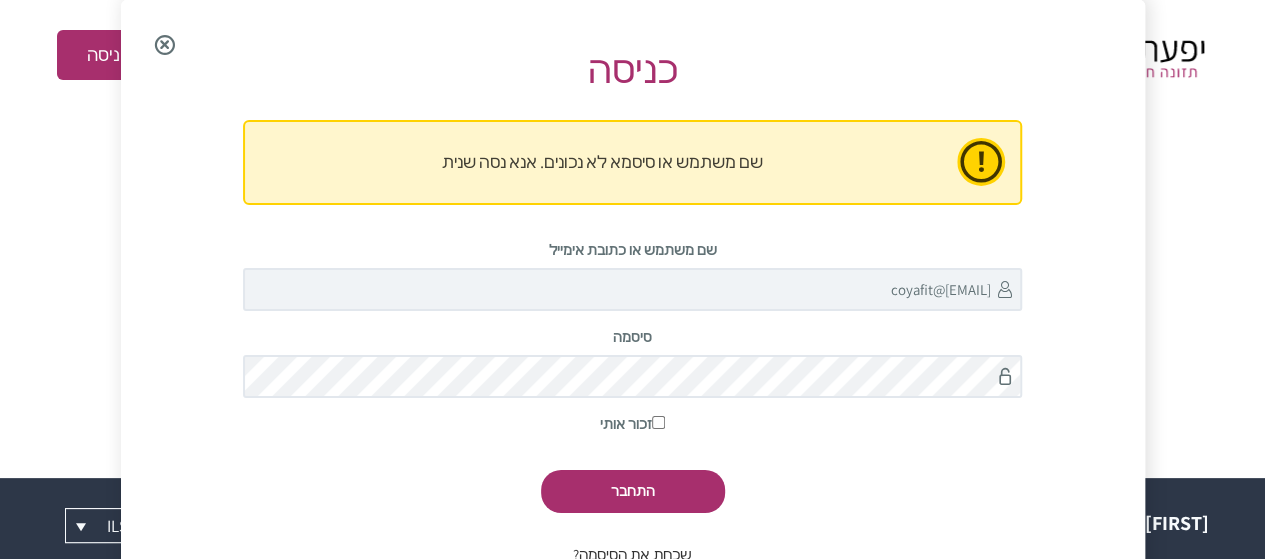 click on "זכור אותי" at bounding box center [658, 421] 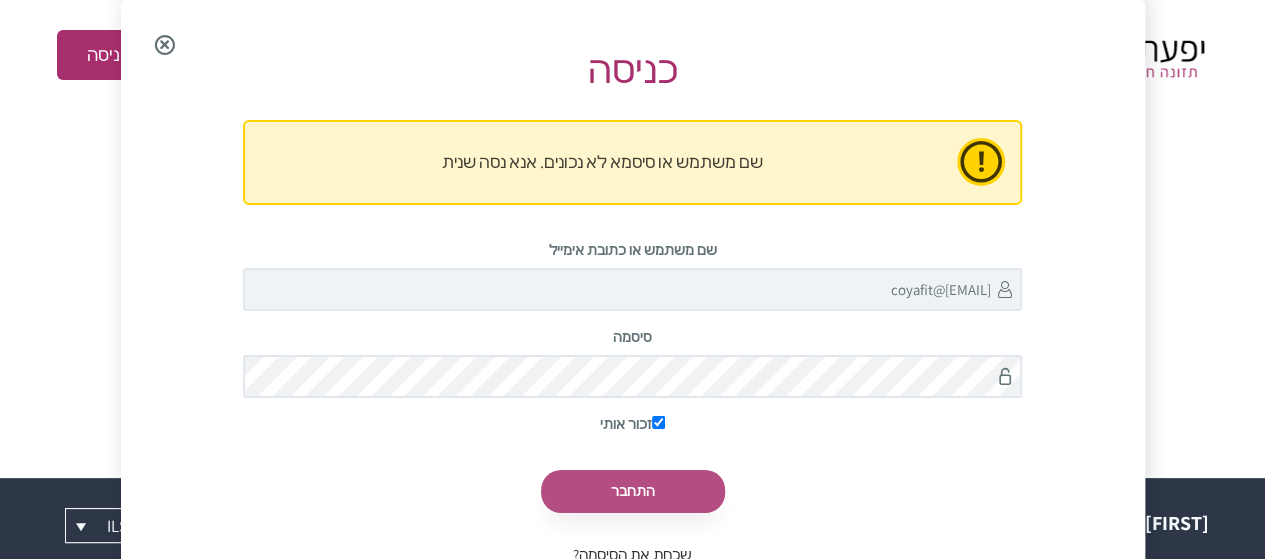 click on "התחבר" at bounding box center (633, 491) 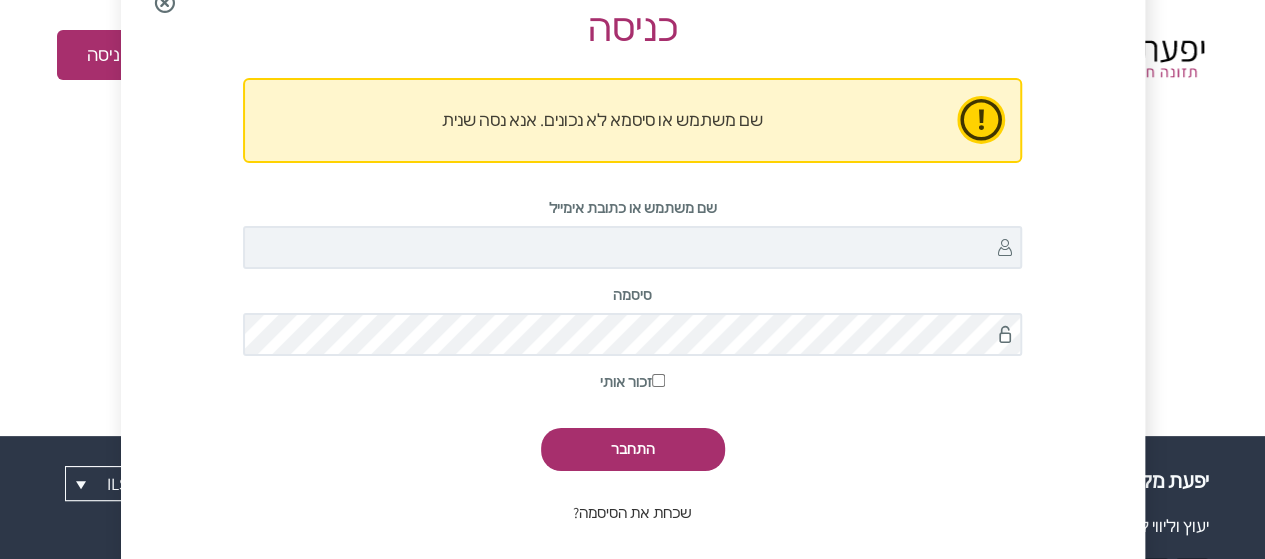 scroll, scrollTop: 5, scrollLeft: 0, axis: vertical 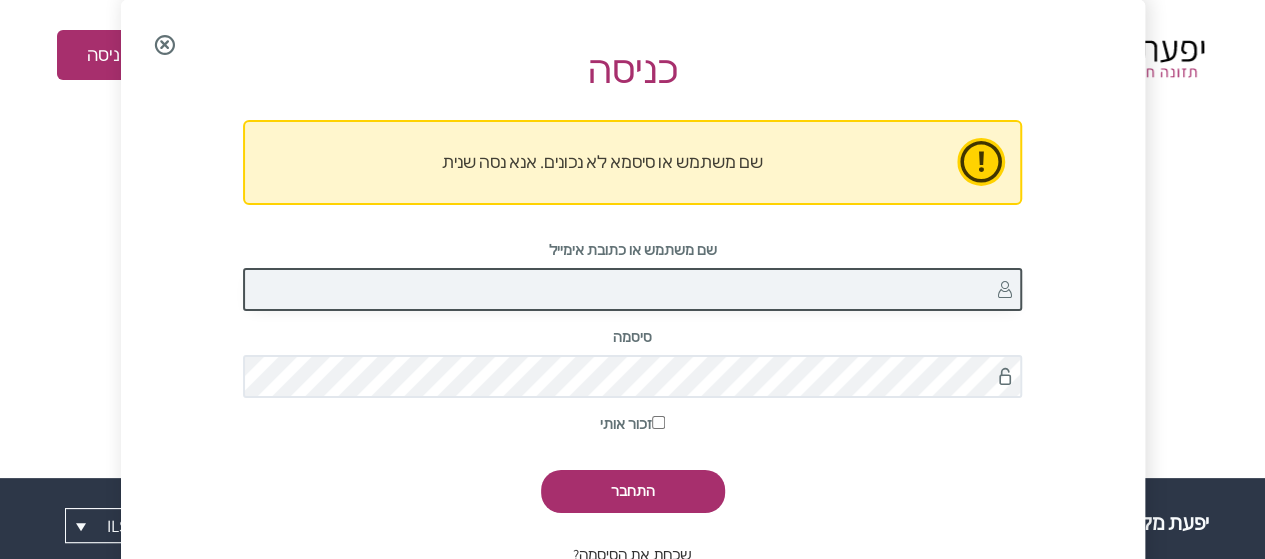 click on "שם משתמש או כתובת אימייל" at bounding box center [632, 289] 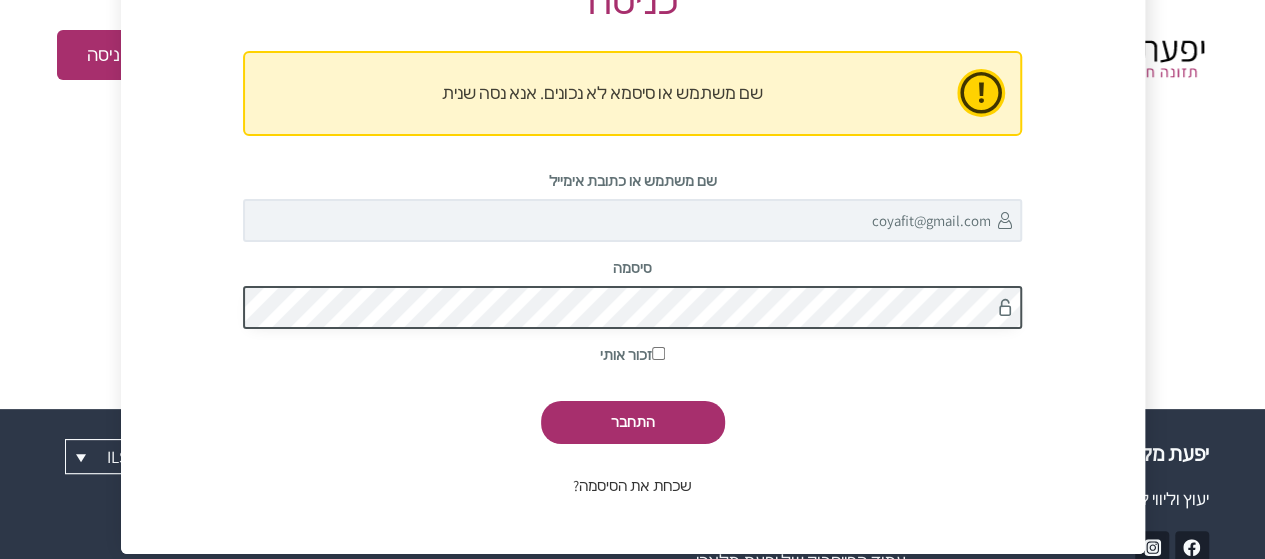 scroll, scrollTop: 105, scrollLeft: 0, axis: vertical 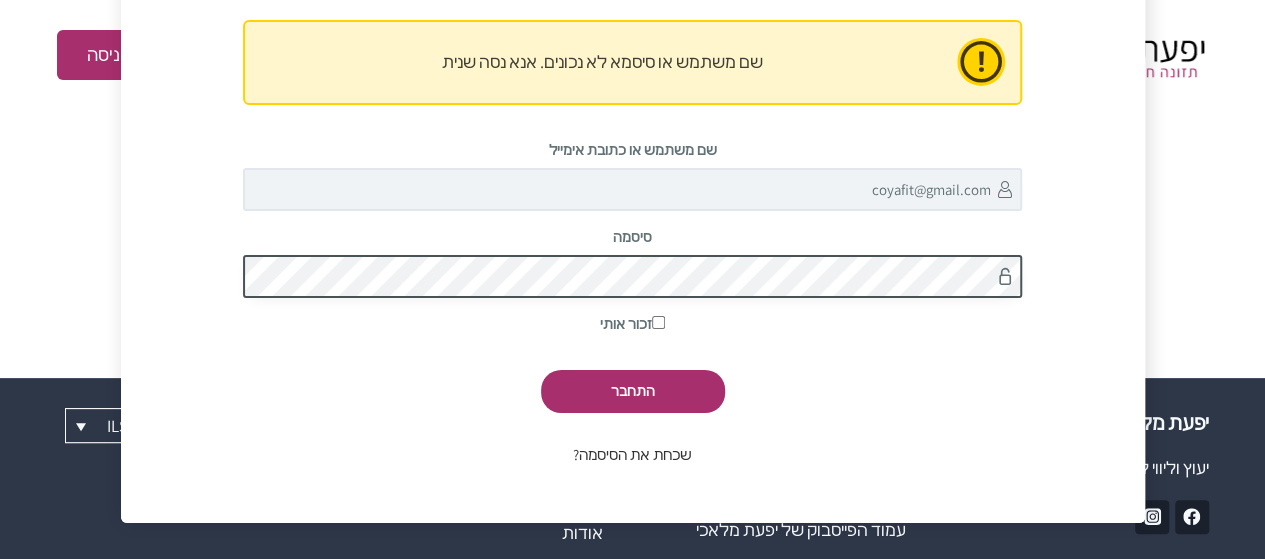 click on "התחבר" at bounding box center (633, 391) 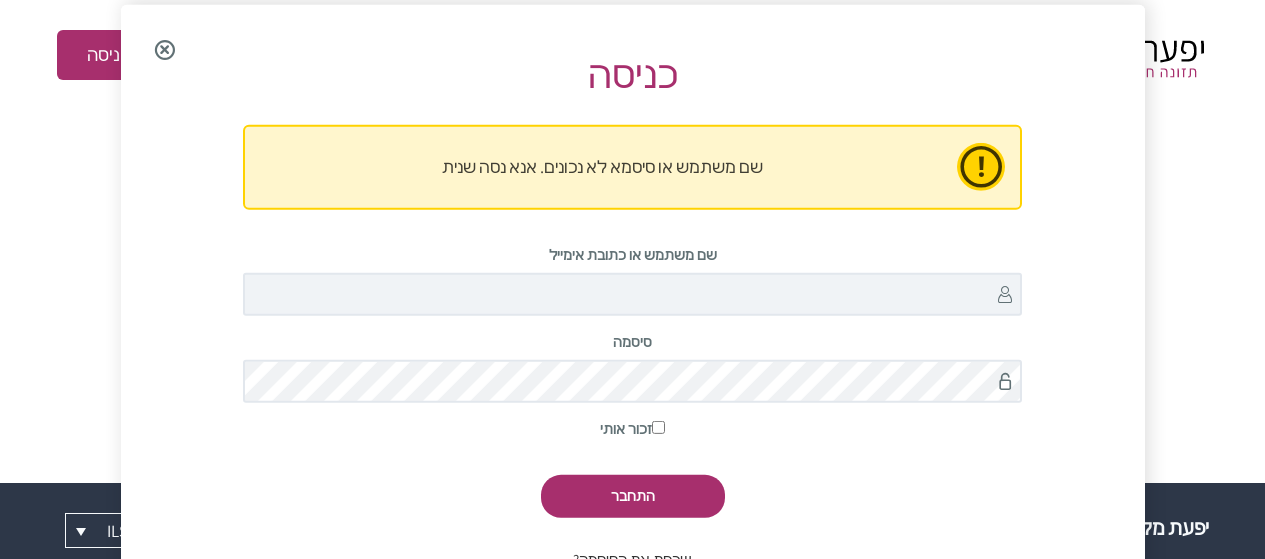 scroll, scrollTop: 5, scrollLeft: 0, axis: vertical 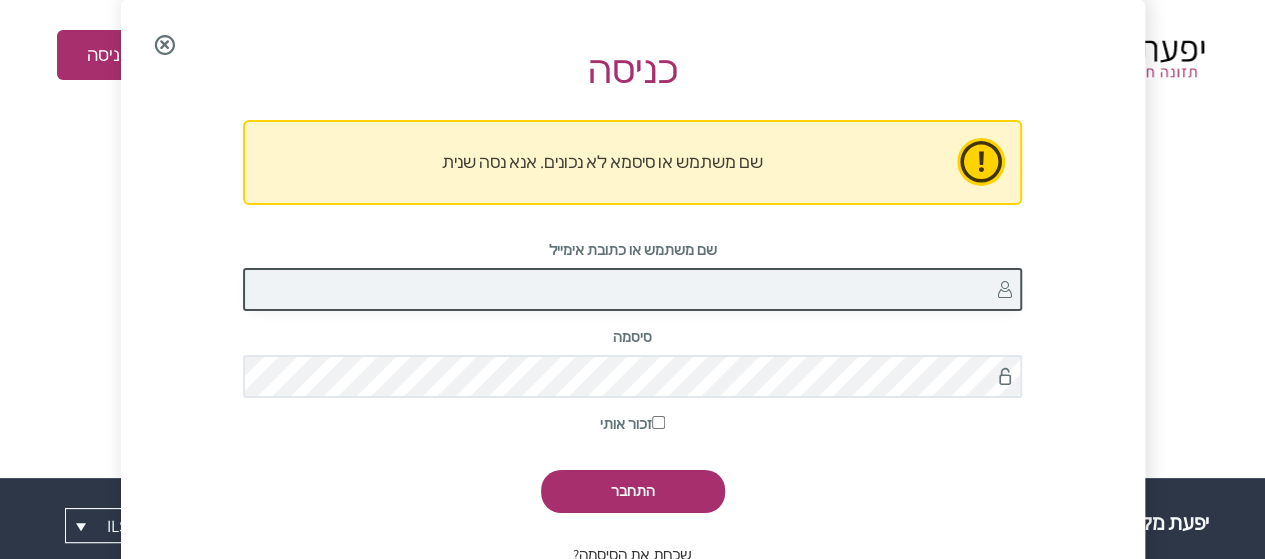 click on "שם משתמש או כתובת אימייל" at bounding box center (632, 289) 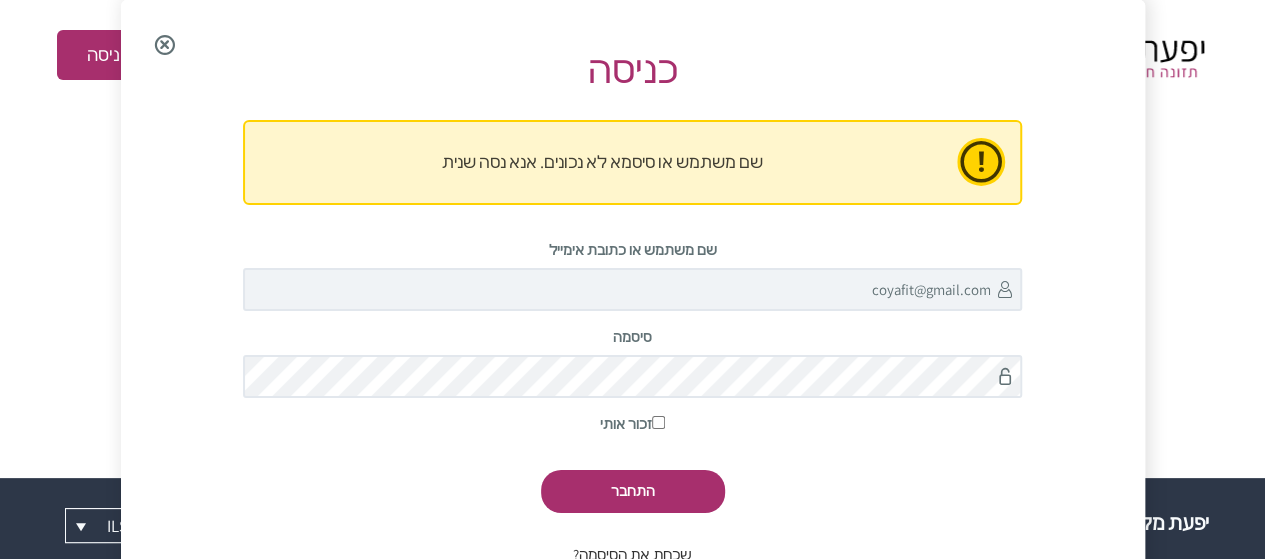 click on "שכחת את הסיסמה?" at bounding box center [632, 554] 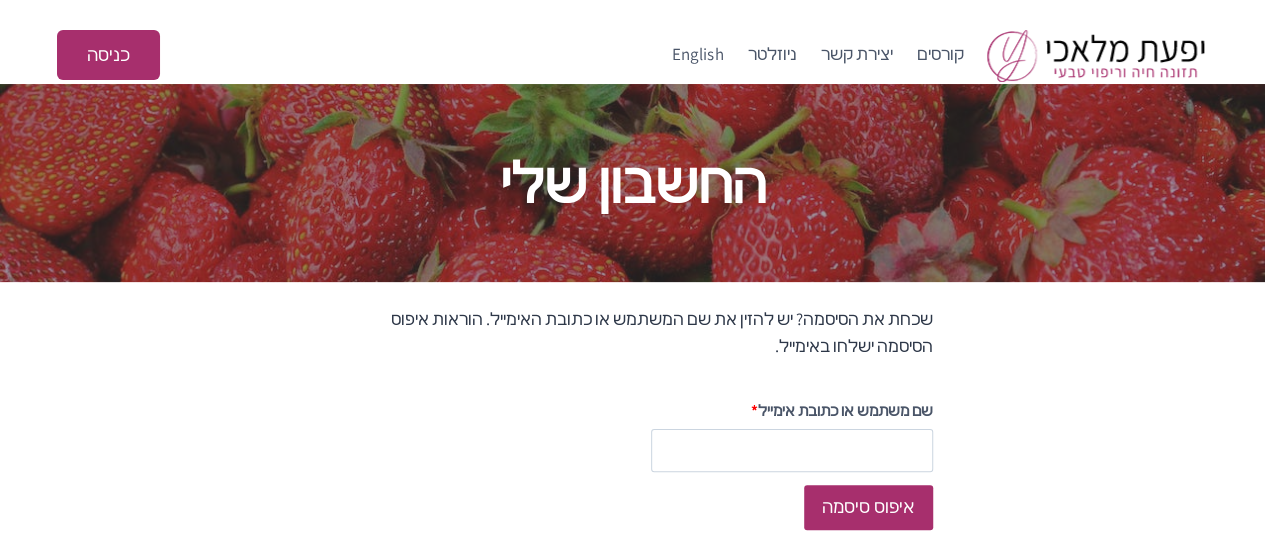 scroll, scrollTop: 300, scrollLeft: 0, axis: vertical 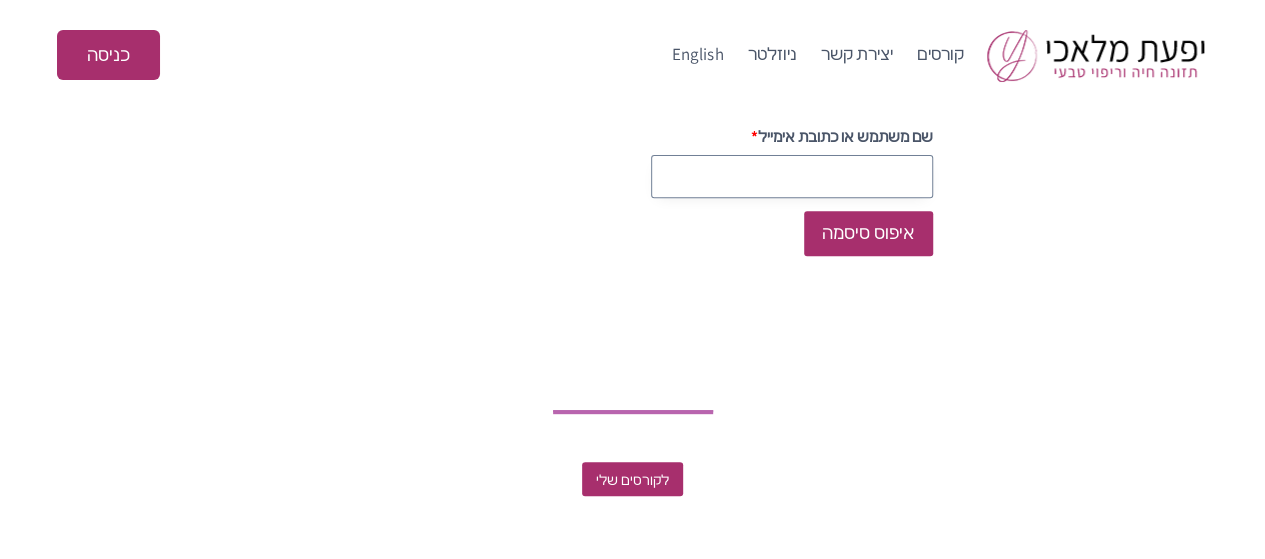 click on "שם משתמש או כתובת אימייל" at bounding box center (792, 176) 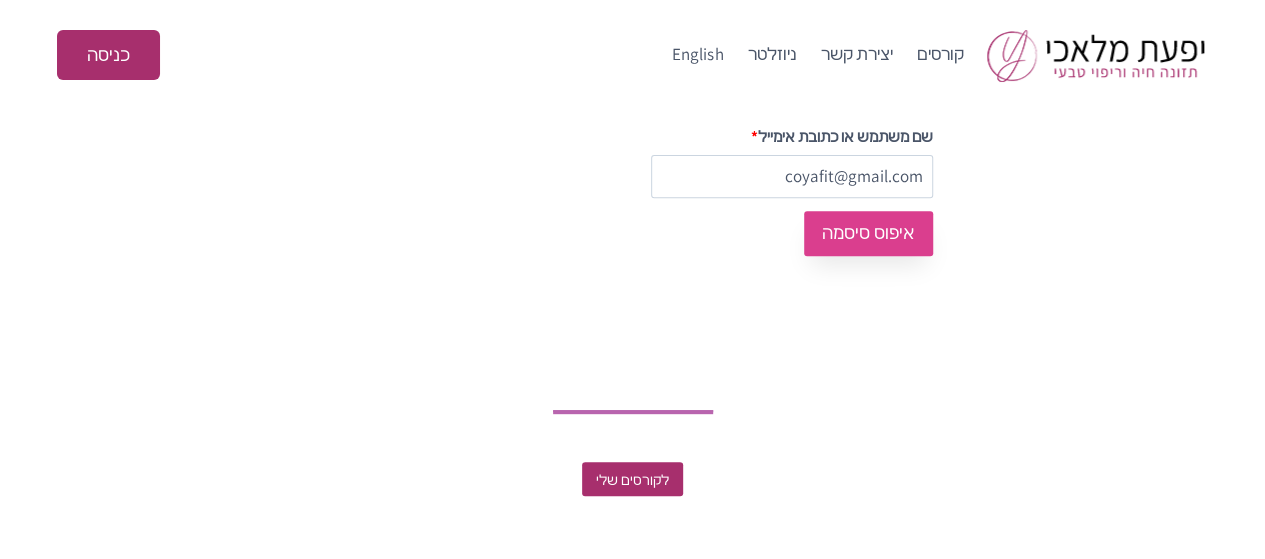 click on "איפוס סיסמה" at bounding box center (868, 233) 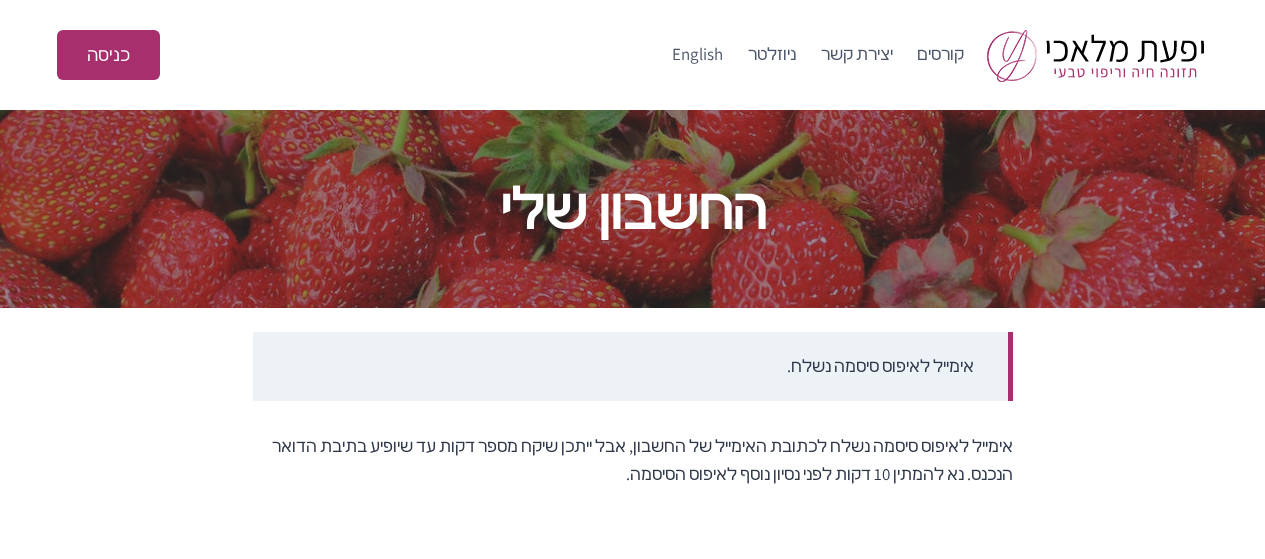scroll, scrollTop: 0, scrollLeft: 0, axis: both 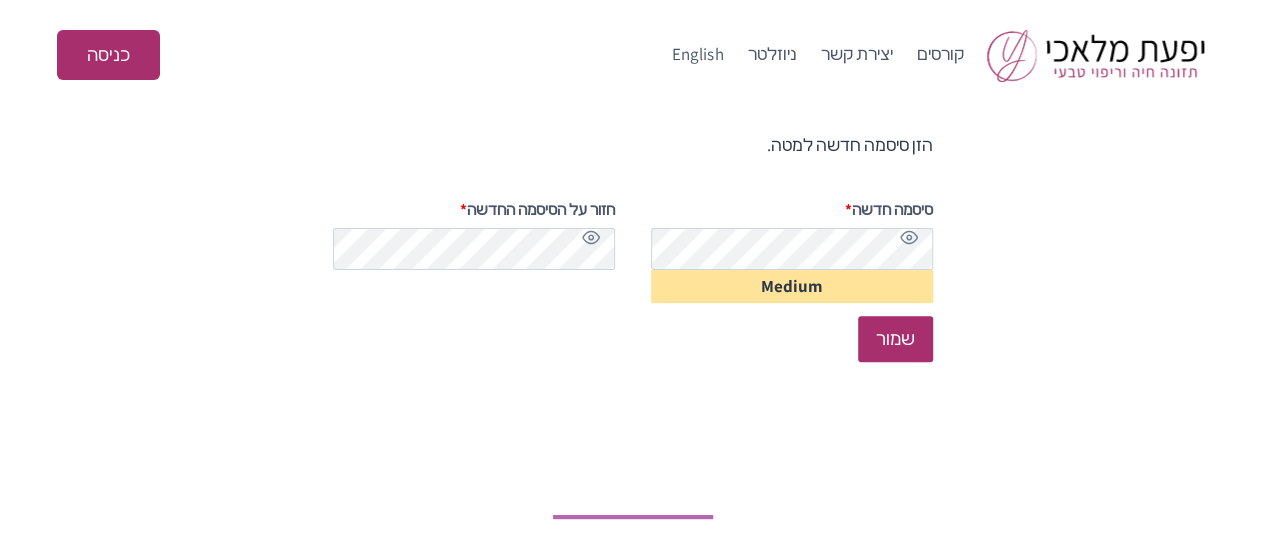 click at bounding box center (909, 238) 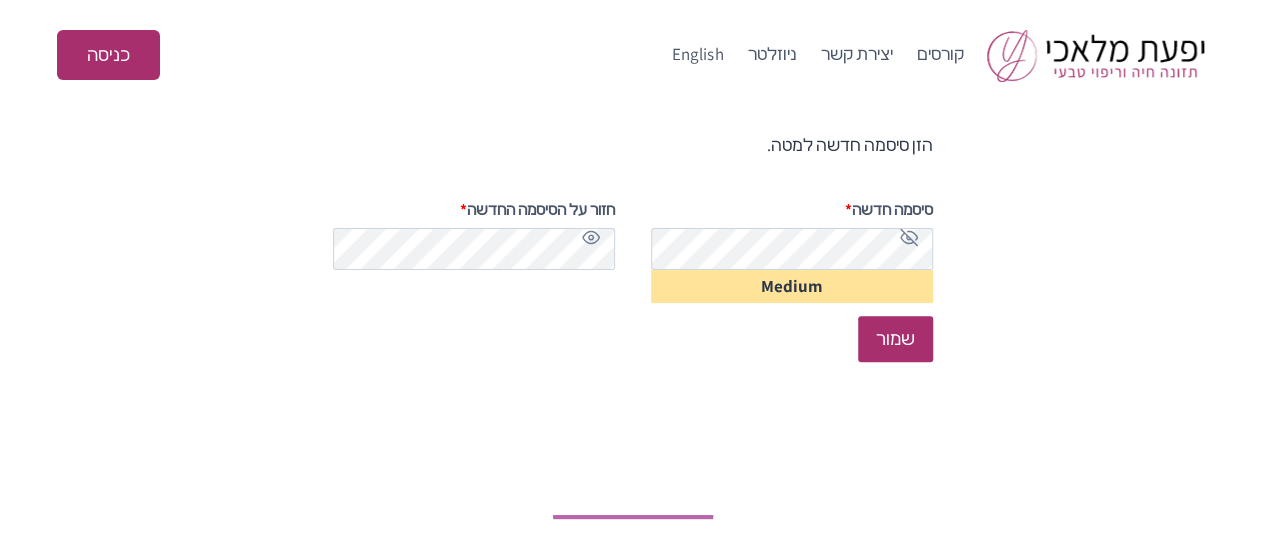click at bounding box center [909, 238] 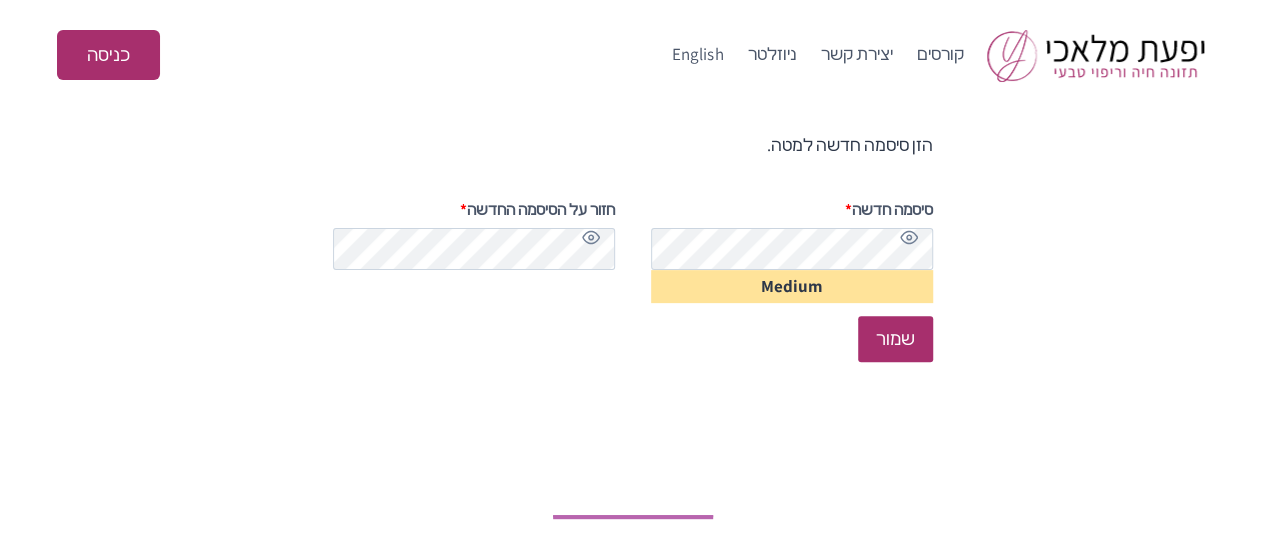 click at bounding box center (909, 238) 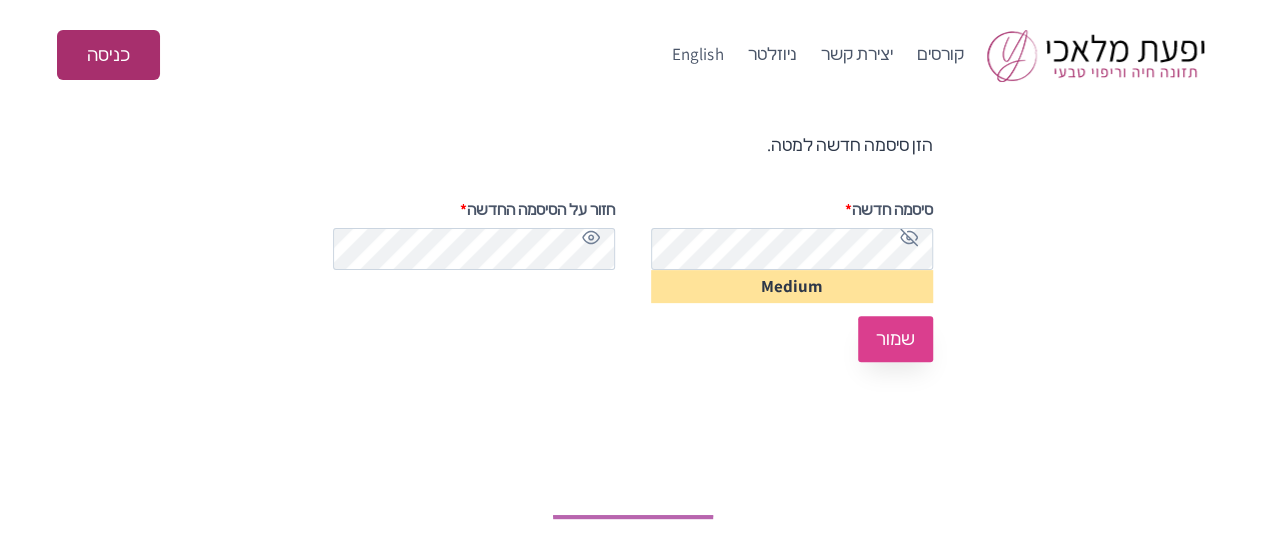click on "שמור" at bounding box center [895, 338] 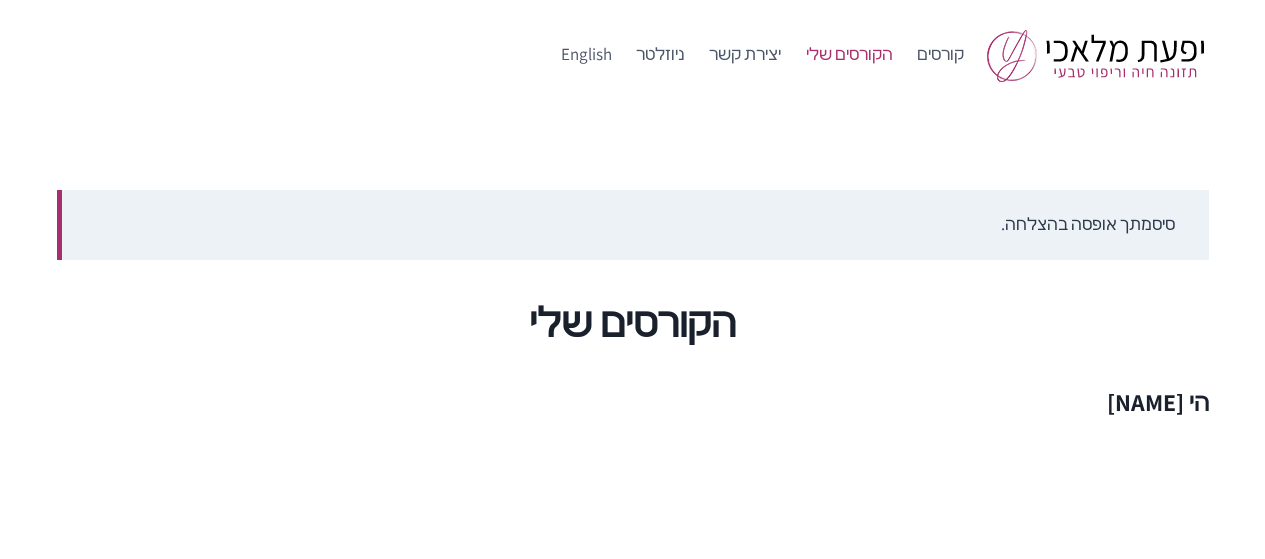 scroll, scrollTop: 0, scrollLeft: 0, axis: both 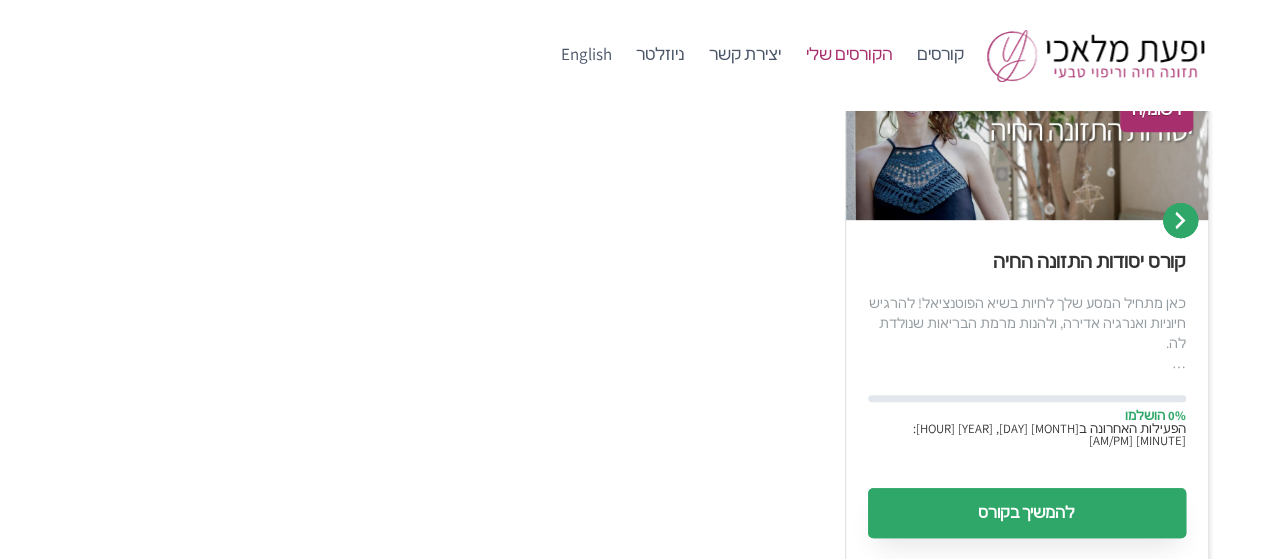 click on "להמשיך בקורס" at bounding box center (1027, 513) 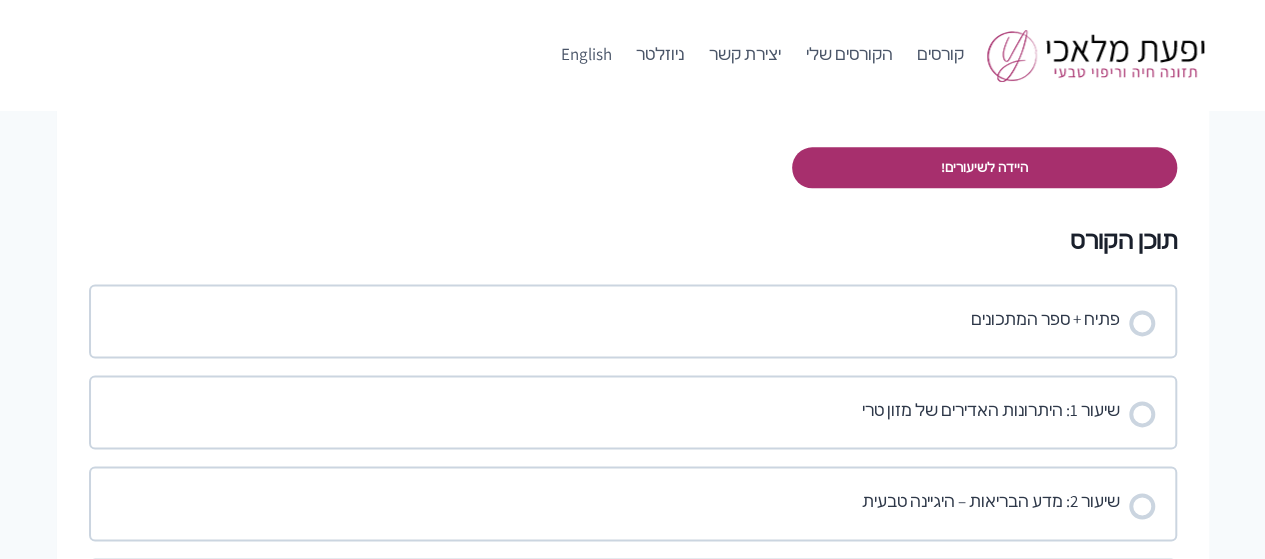 scroll, scrollTop: 1200, scrollLeft: 0, axis: vertical 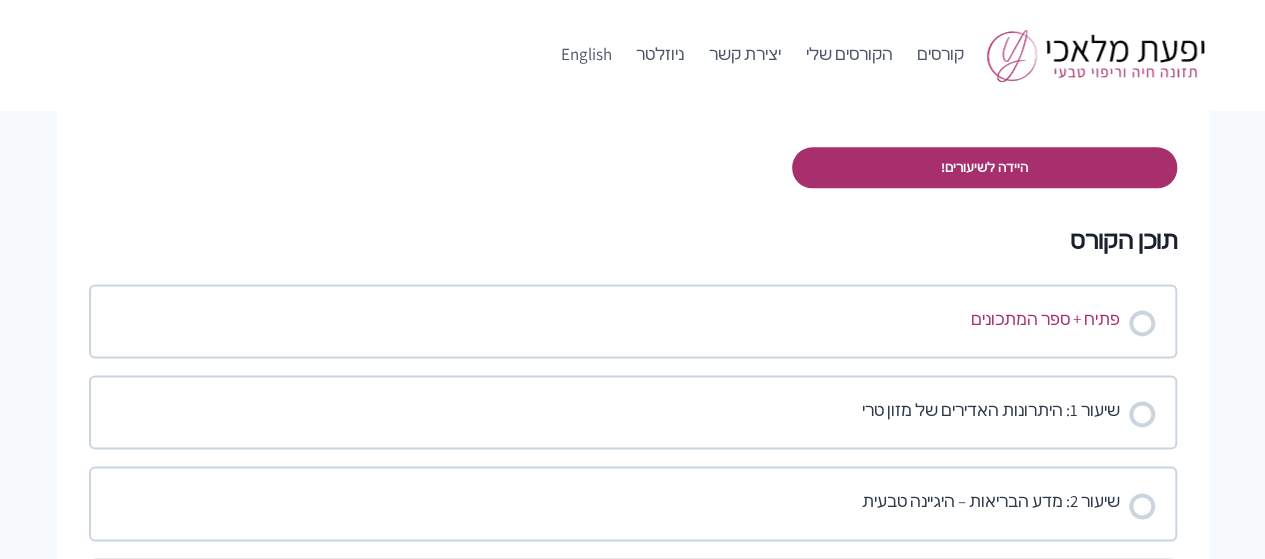click at bounding box center (1142, 323) 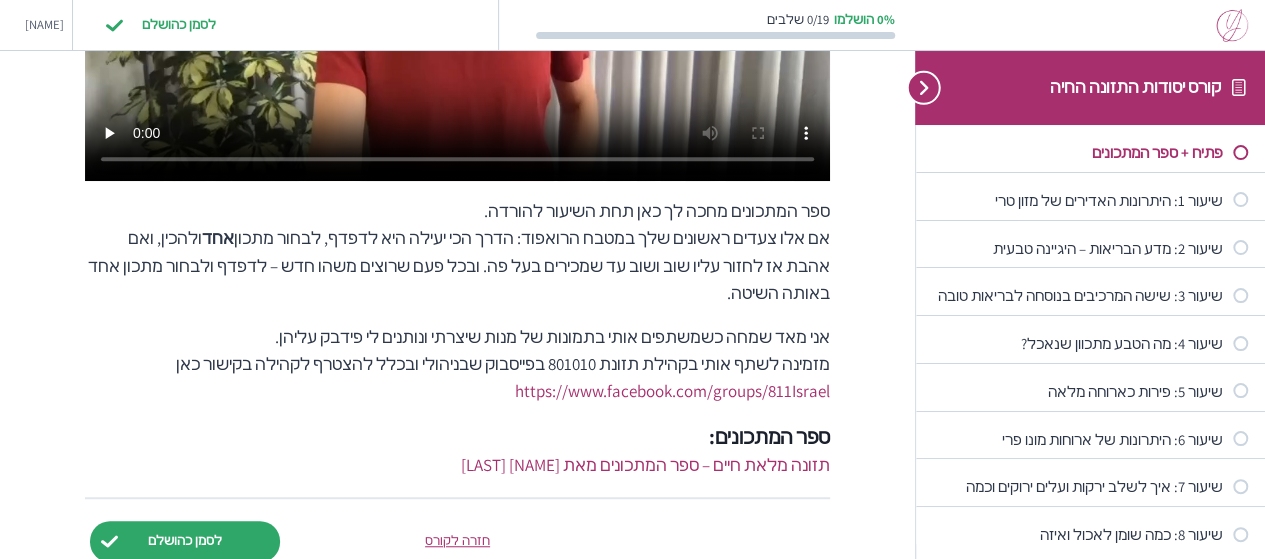 scroll, scrollTop: 495, scrollLeft: 0, axis: vertical 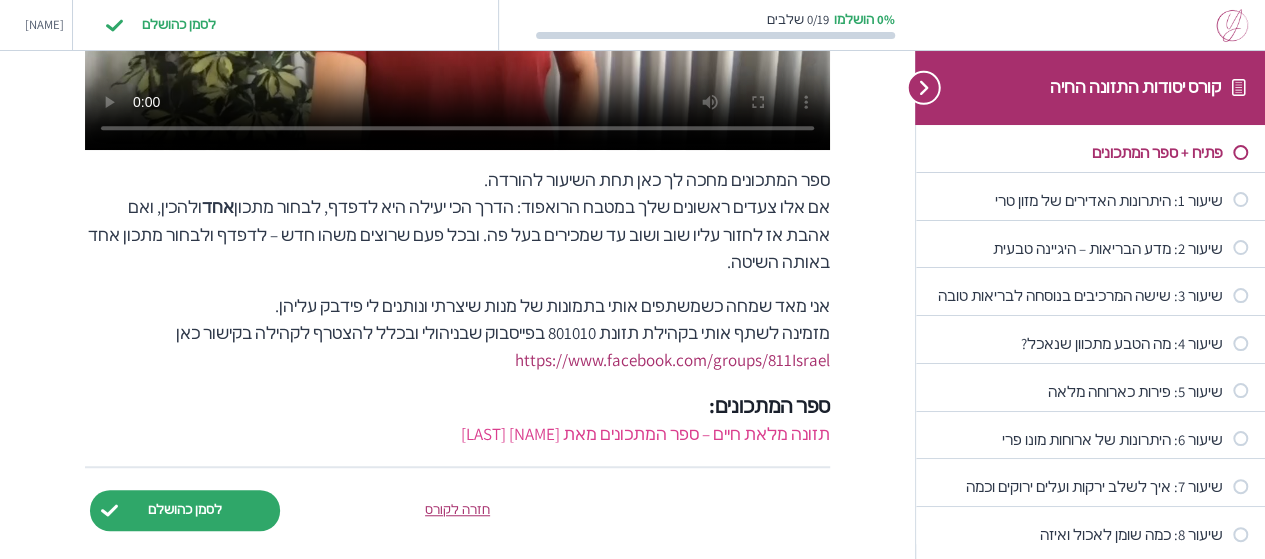 click on "תזונה מלאת חיים – ספר המתכונים מאת [NAME] [LAST]" at bounding box center [645, 434] 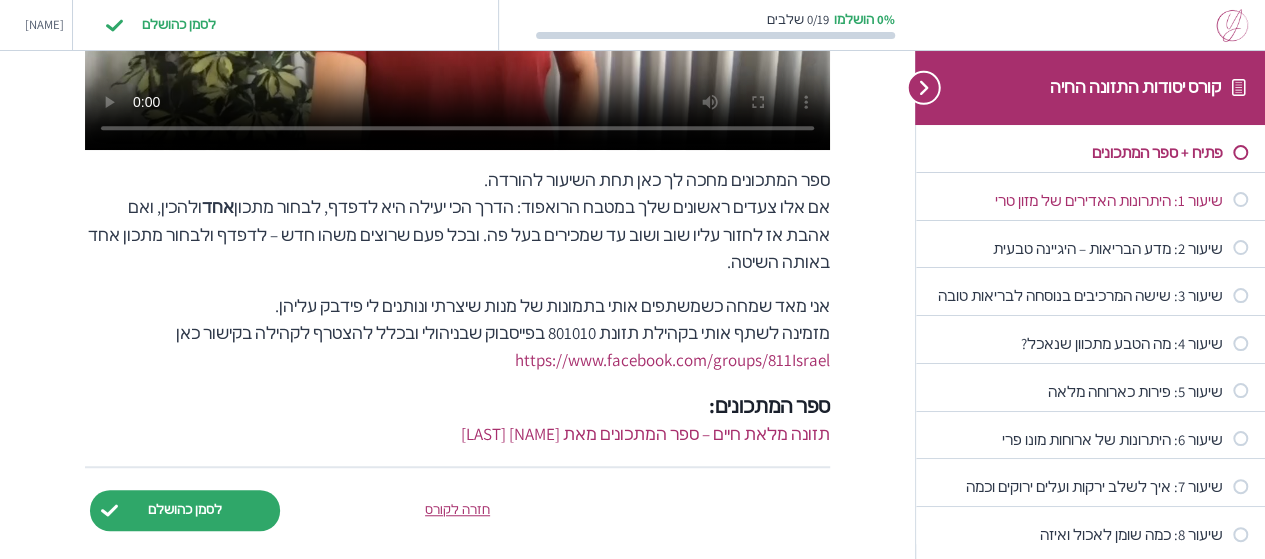 click on "שיעור 1: היתרונות האדירים של מזון טרי" at bounding box center (1078, 200) 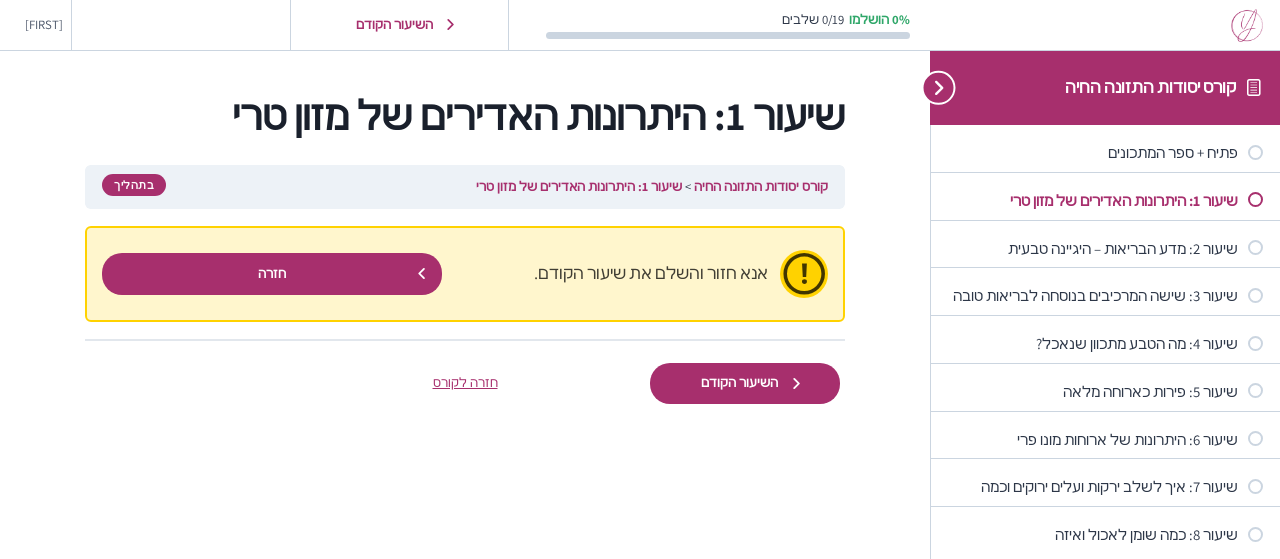scroll, scrollTop: 0, scrollLeft: 0, axis: both 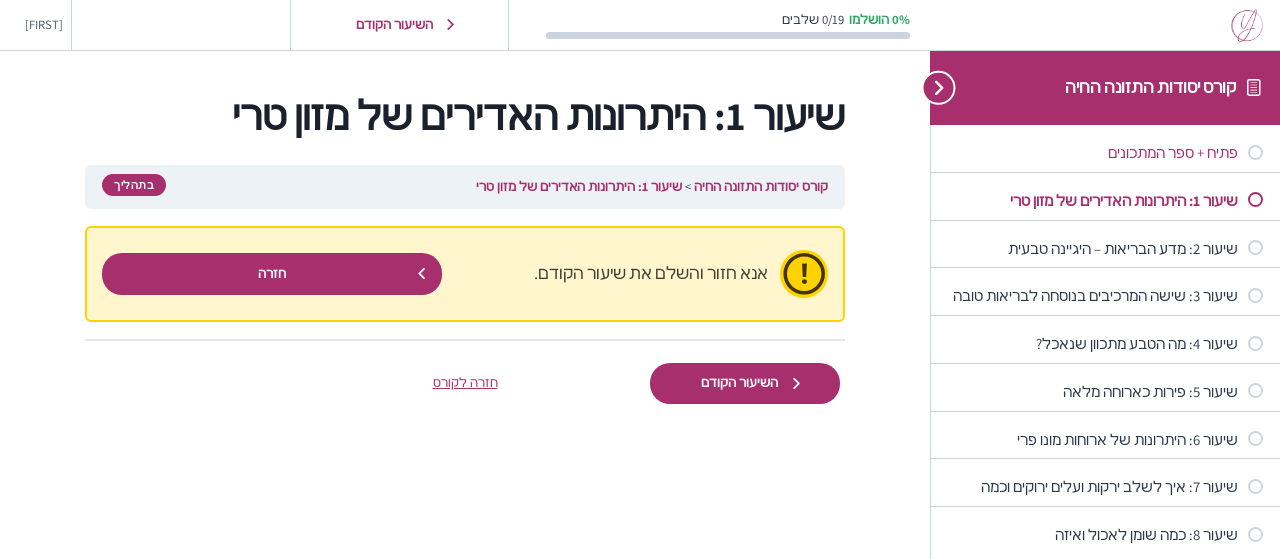 click on "פתיח + ספר המתכונים" at bounding box center (1093, 152) 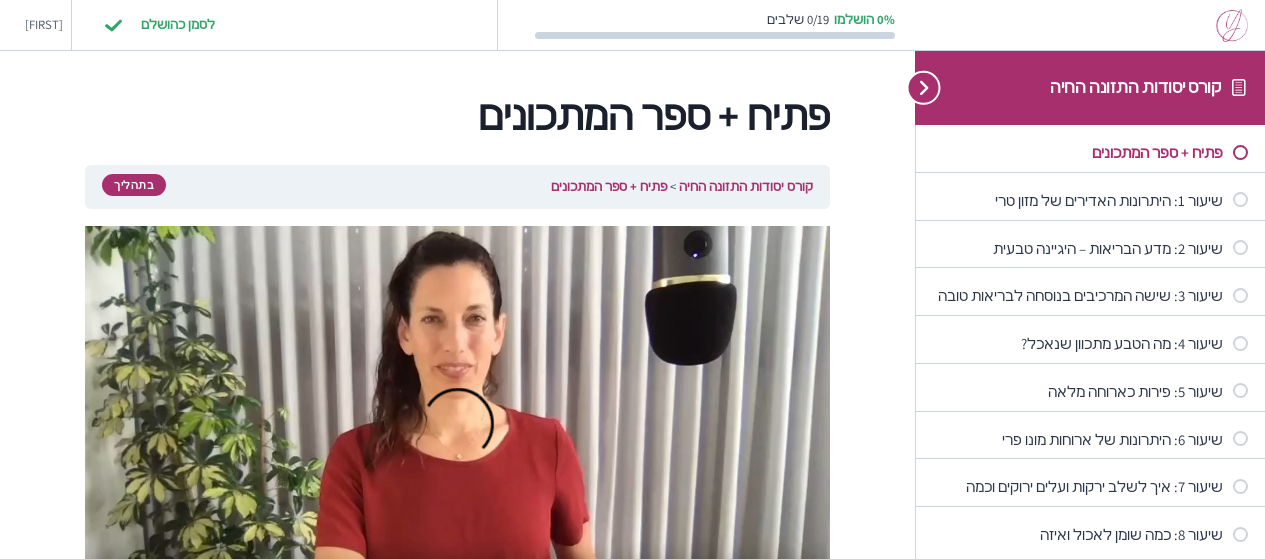 scroll, scrollTop: 0, scrollLeft: 0, axis: both 